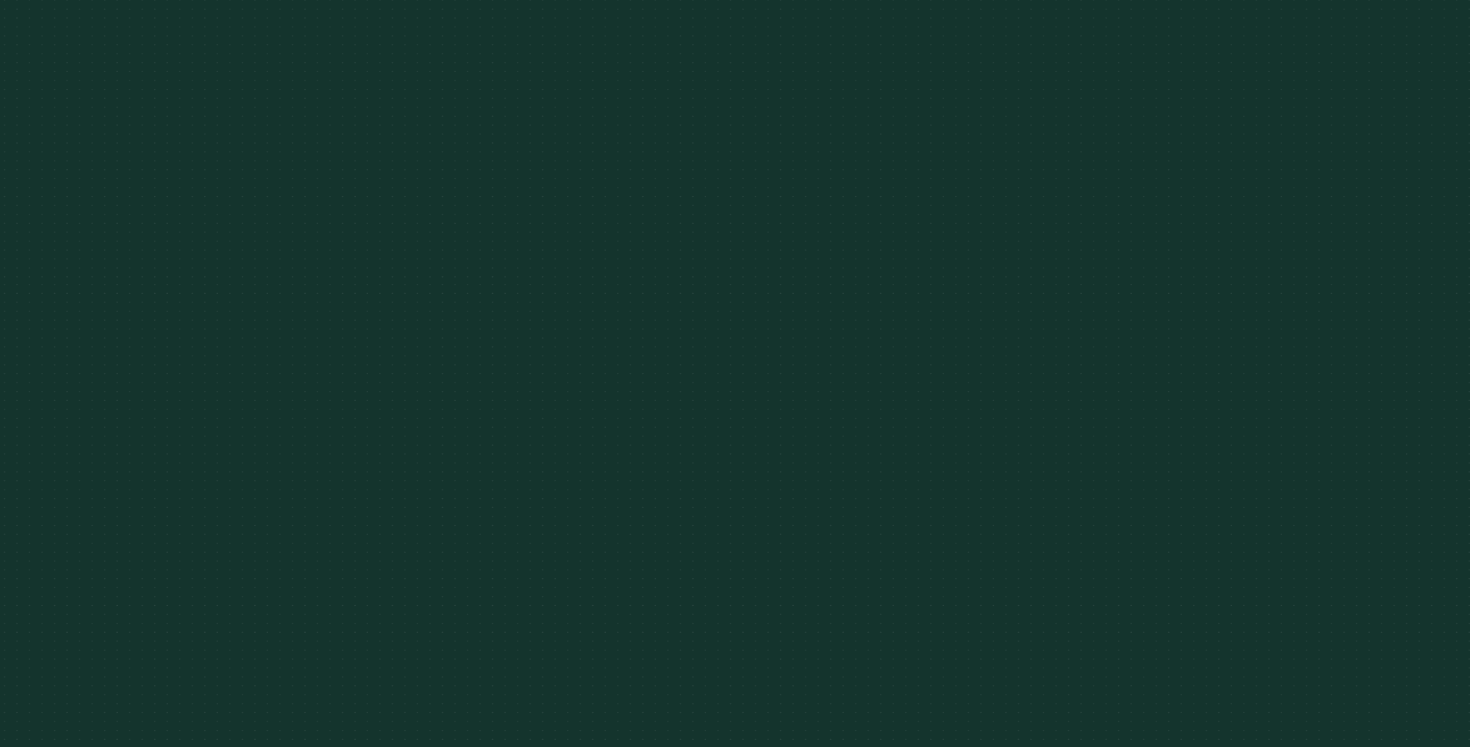 scroll, scrollTop: 0, scrollLeft: 0, axis: both 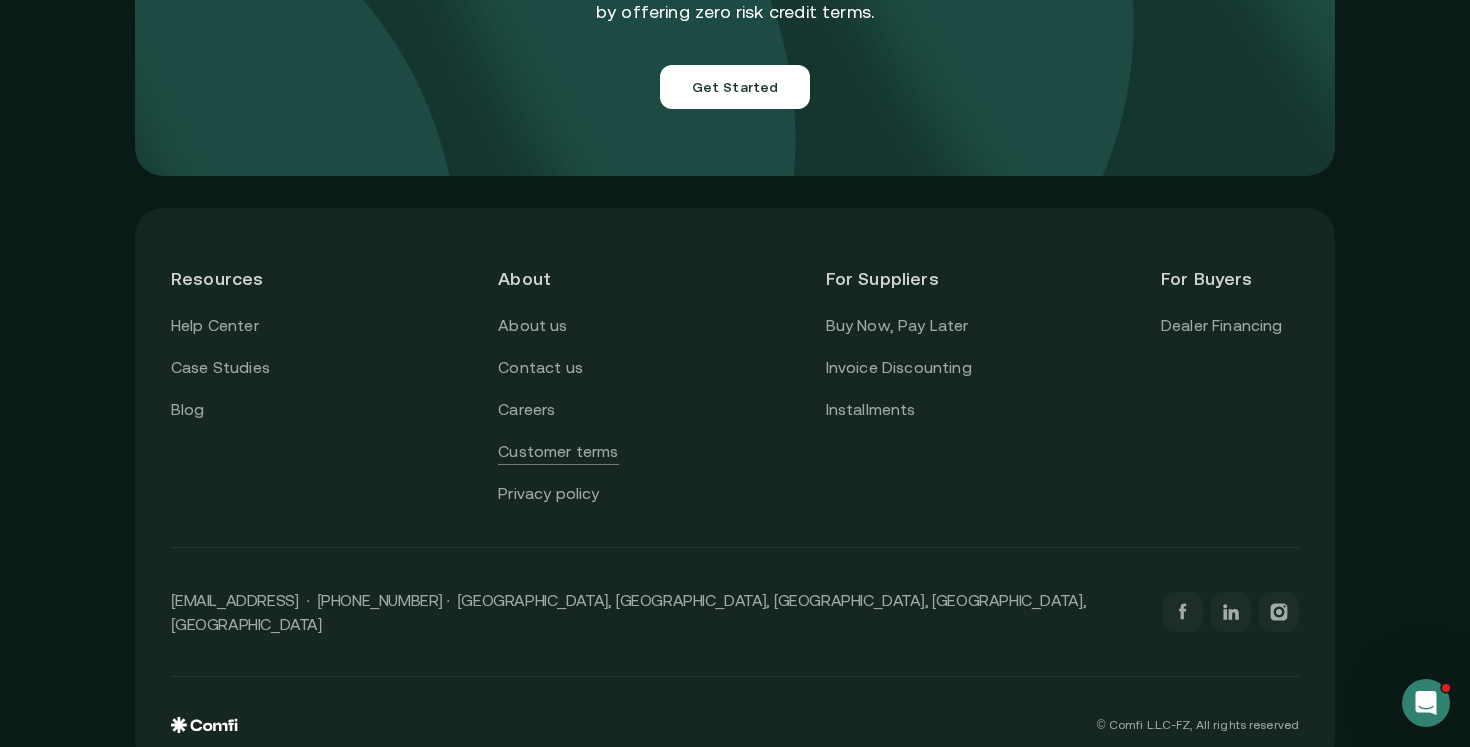 click on "Customer terms" at bounding box center [558, 452] 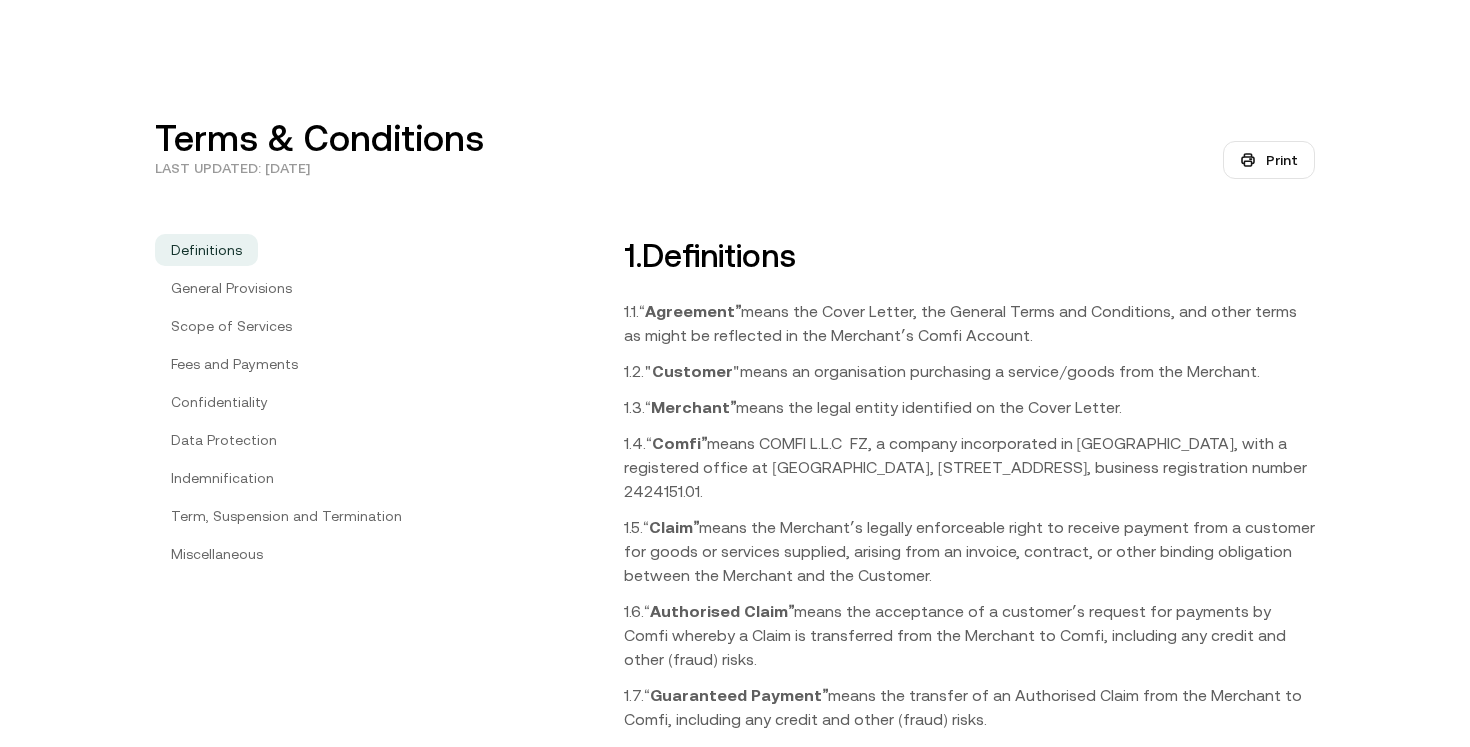 scroll, scrollTop: 0, scrollLeft: 0, axis: both 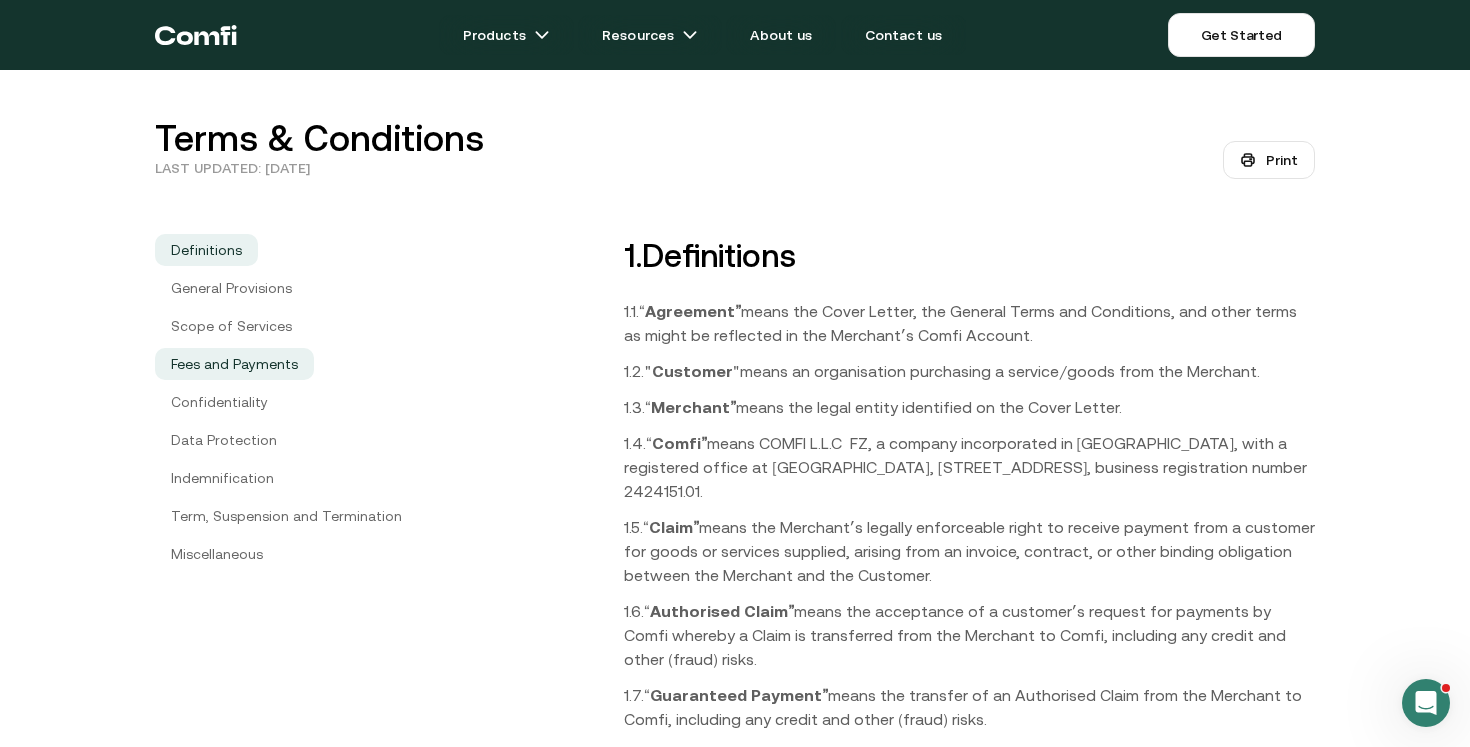 click on "Fees and Payments" at bounding box center [234, 364] 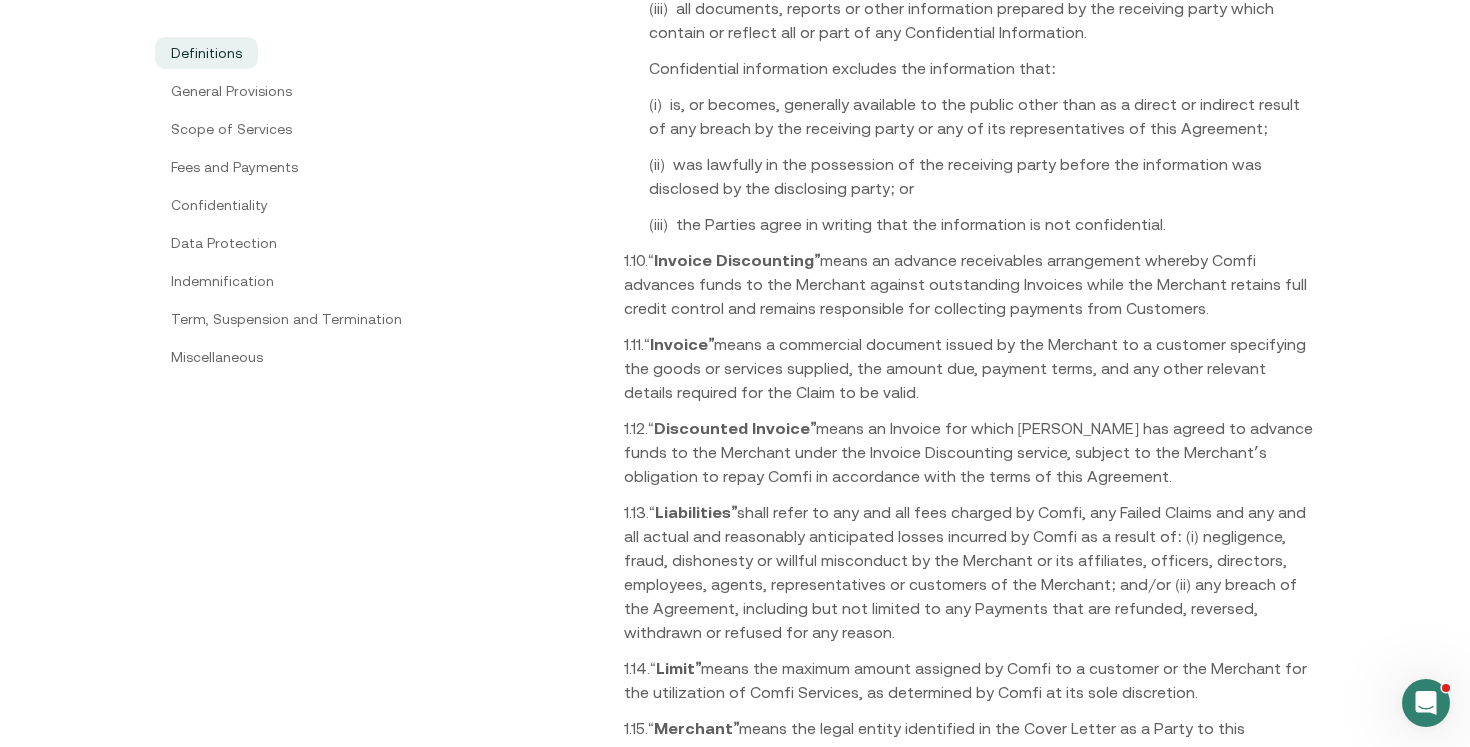 scroll, scrollTop: 0, scrollLeft: 0, axis: both 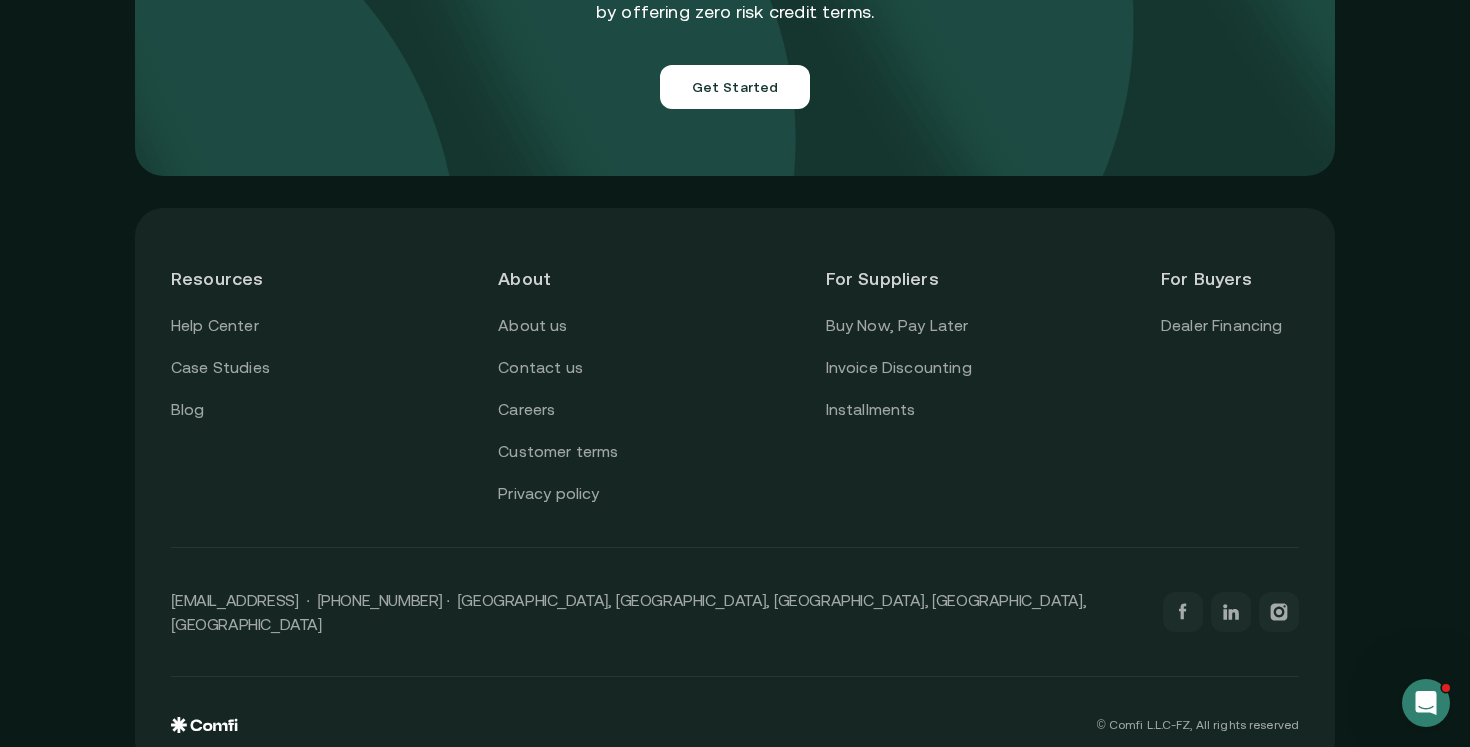 click on "For Buyers" at bounding box center [1230, 278] 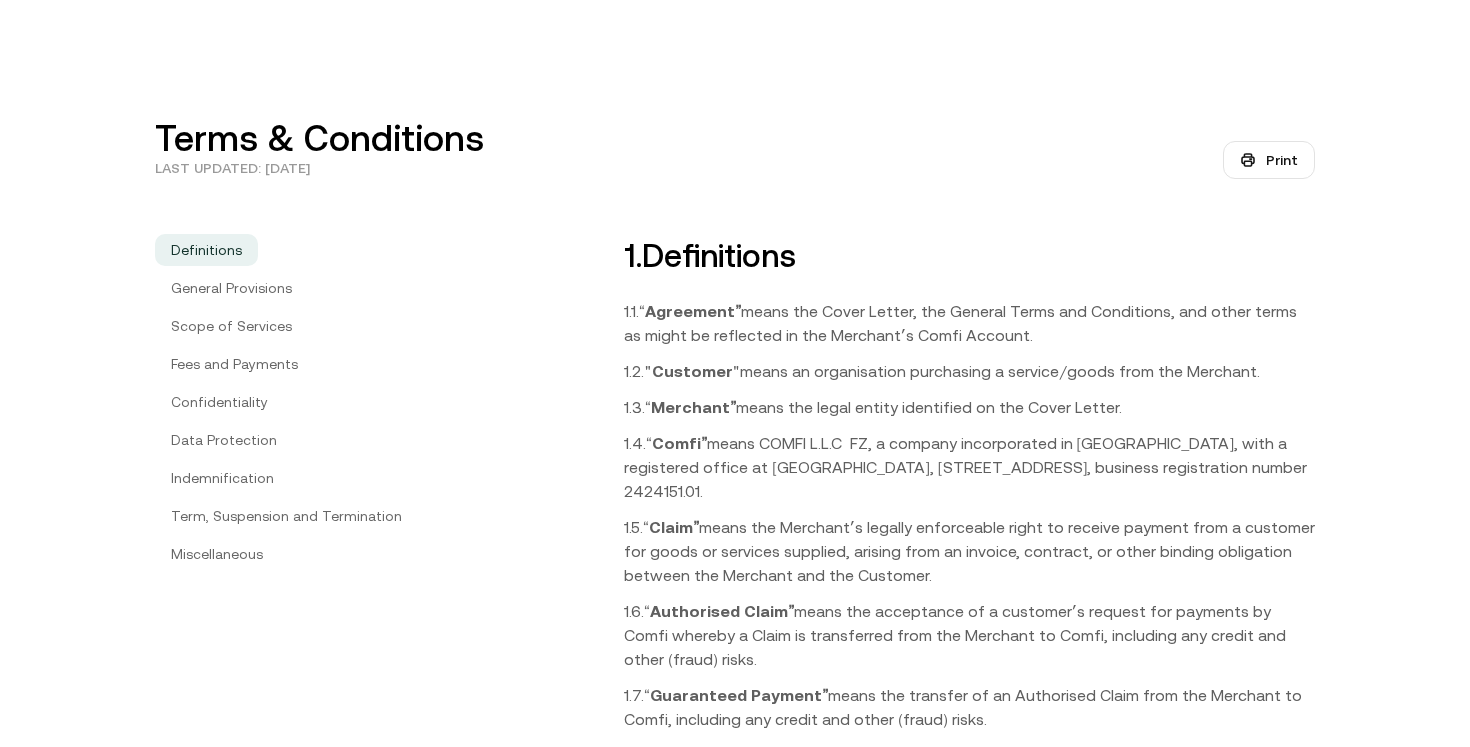 scroll, scrollTop: 0, scrollLeft: 0, axis: both 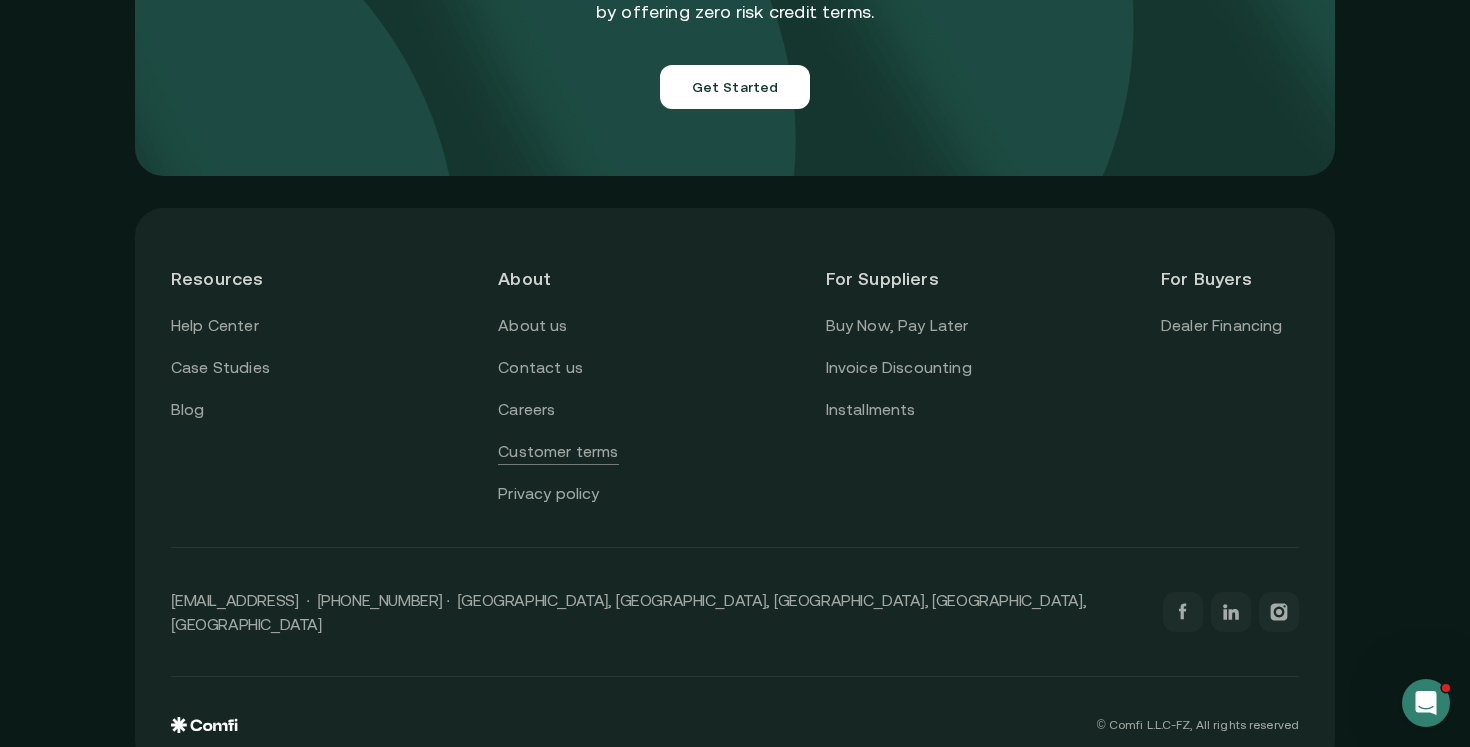 click on "Customer terms" at bounding box center (558, 452) 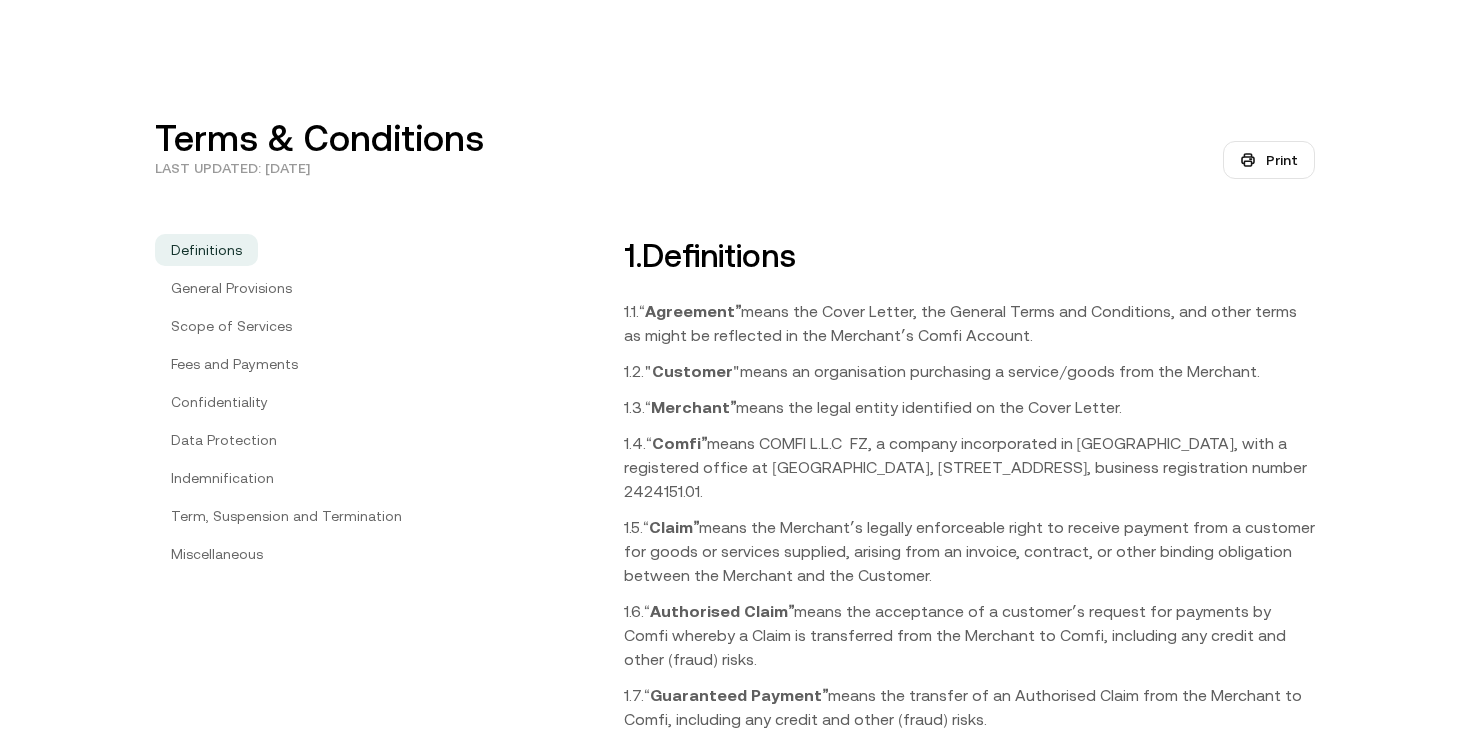 scroll, scrollTop: 0, scrollLeft: 0, axis: both 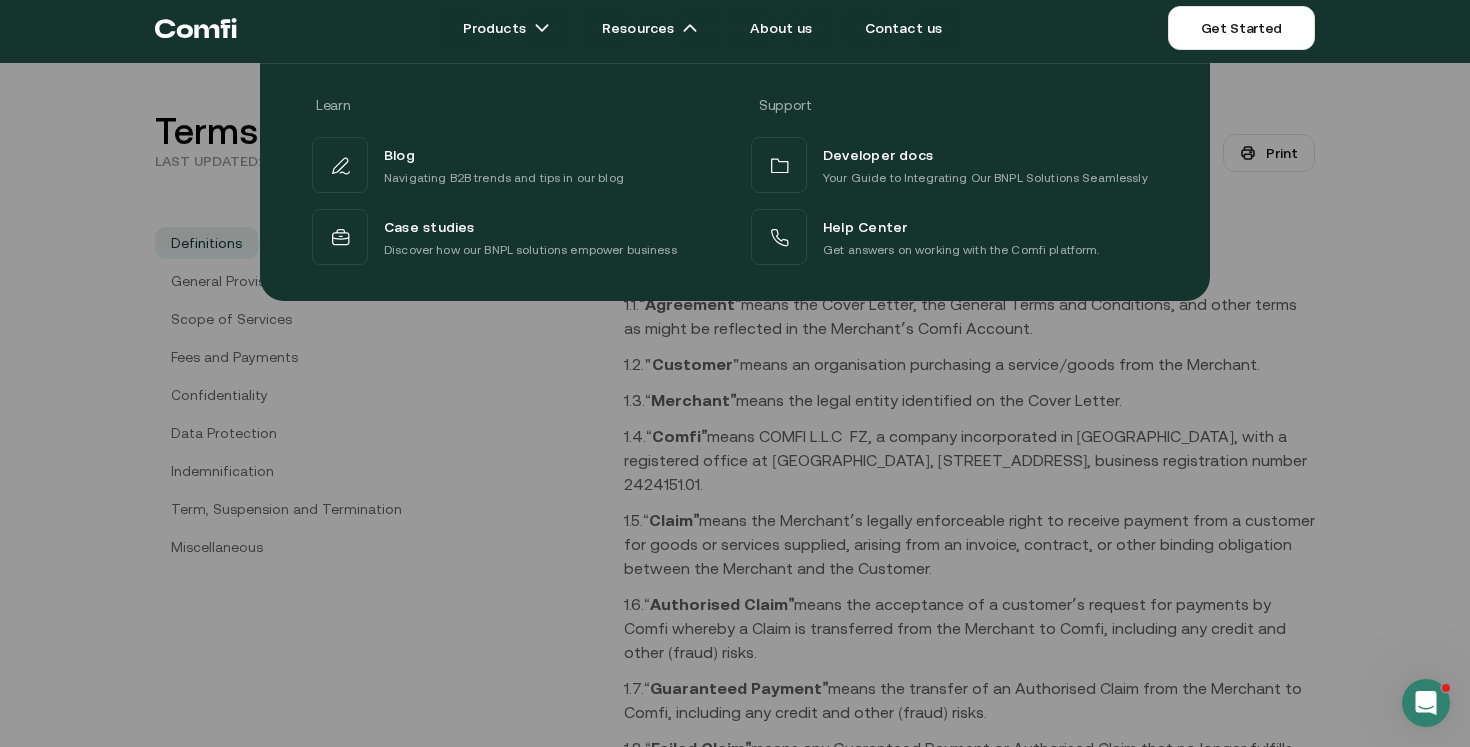 click at bounding box center (735, 436) 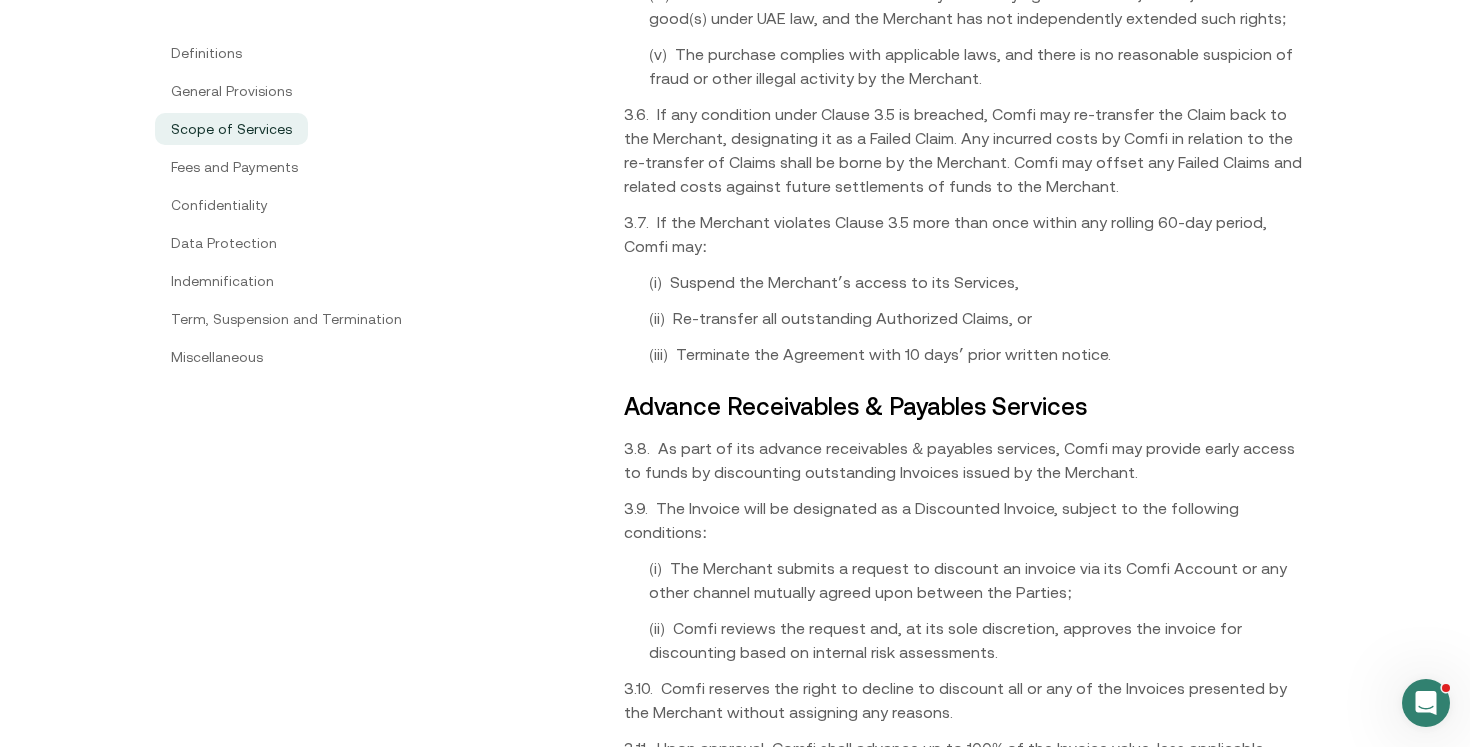 scroll, scrollTop: 3807, scrollLeft: 0, axis: vertical 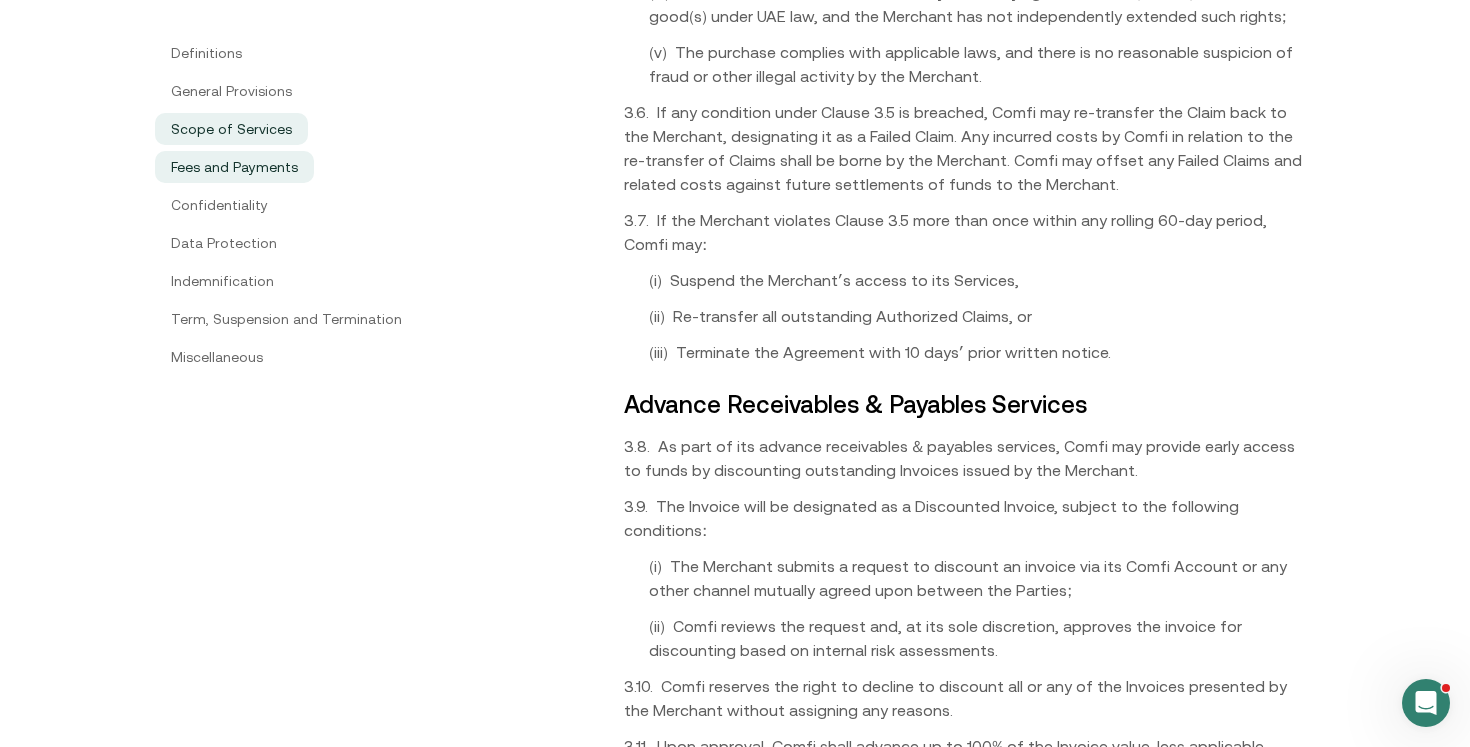 click on "Fees and Payments" at bounding box center (234, 167) 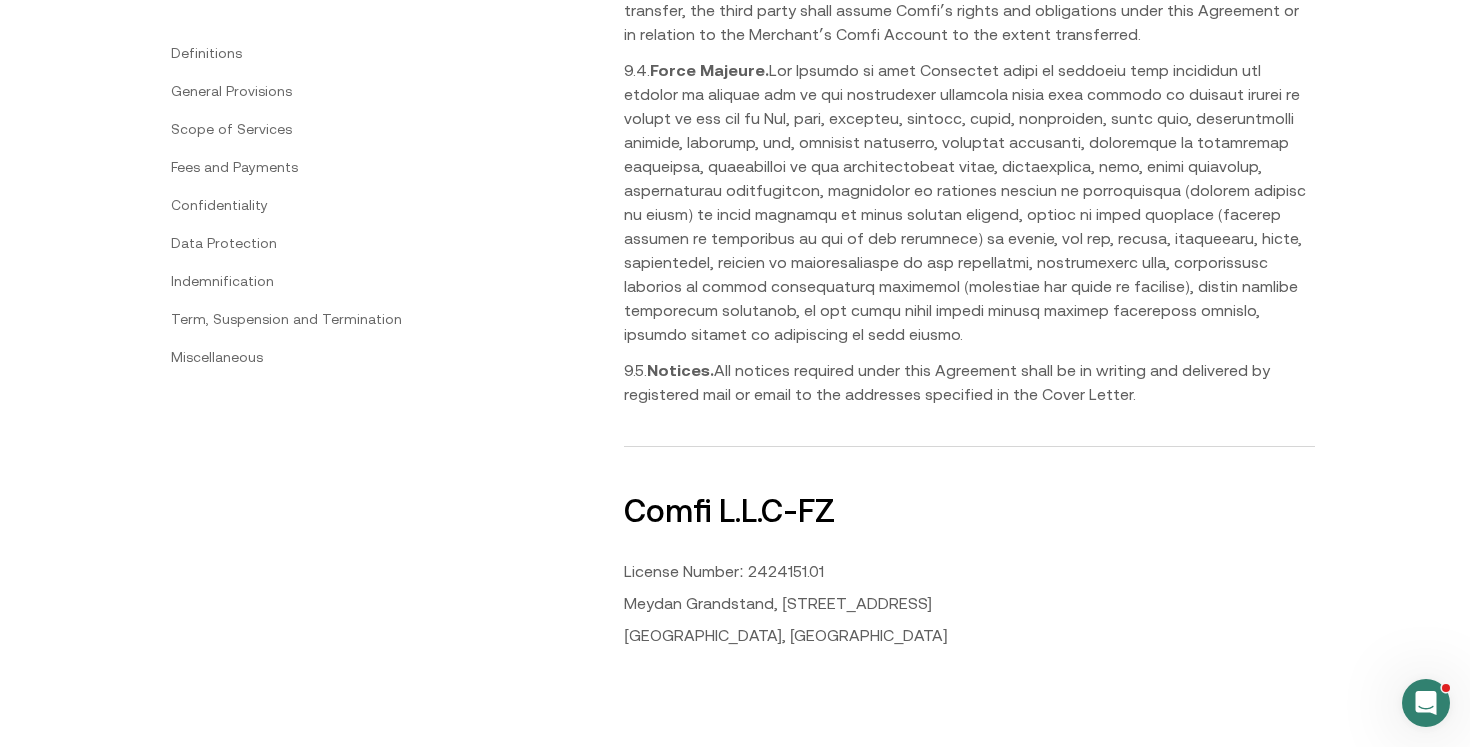 scroll, scrollTop: 11052, scrollLeft: 0, axis: vertical 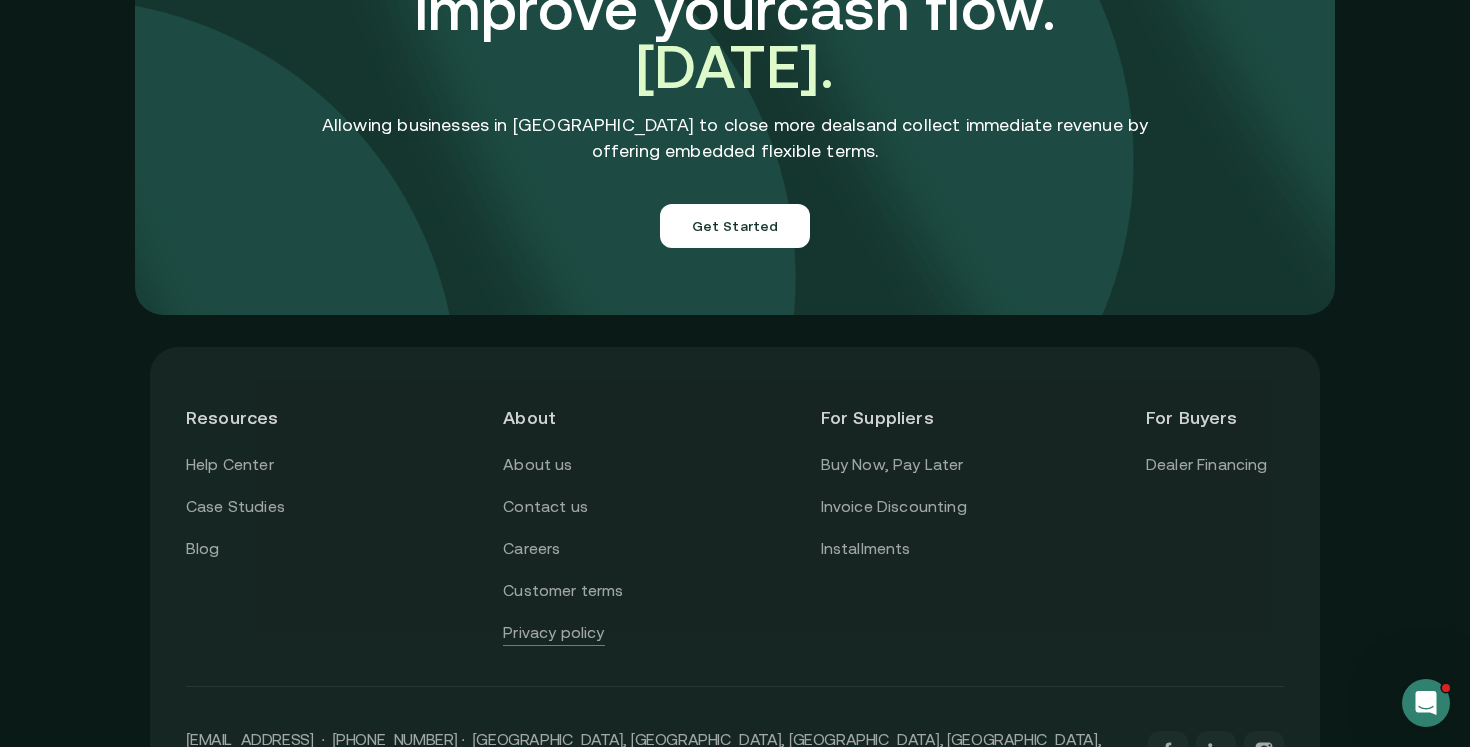 click on "Privacy policy" at bounding box center (553, 633) 